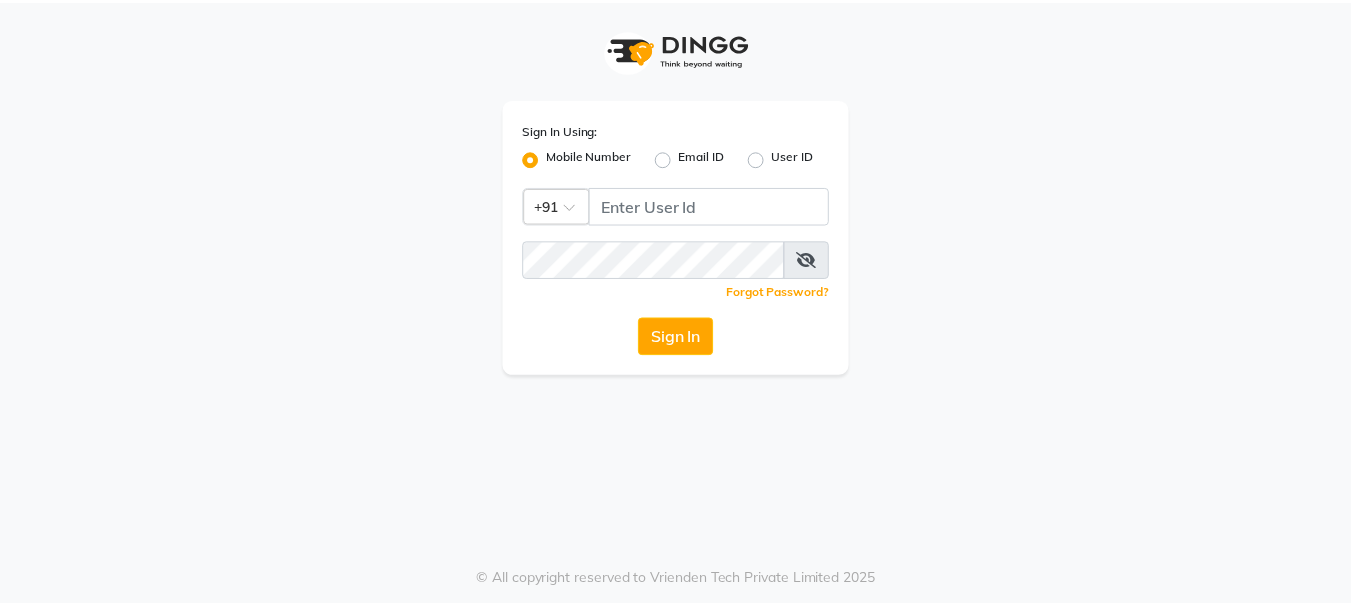 scroll, scrollTop: 0, scrollLeft: 0, axis: both 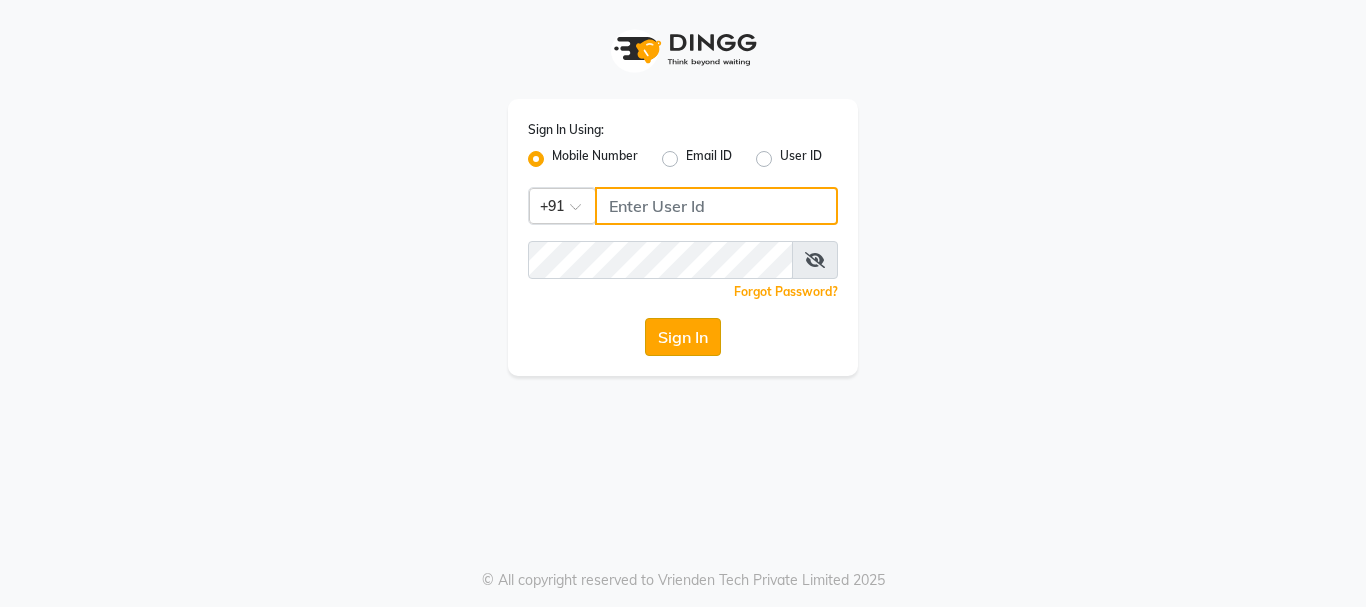 type on "7400099777" 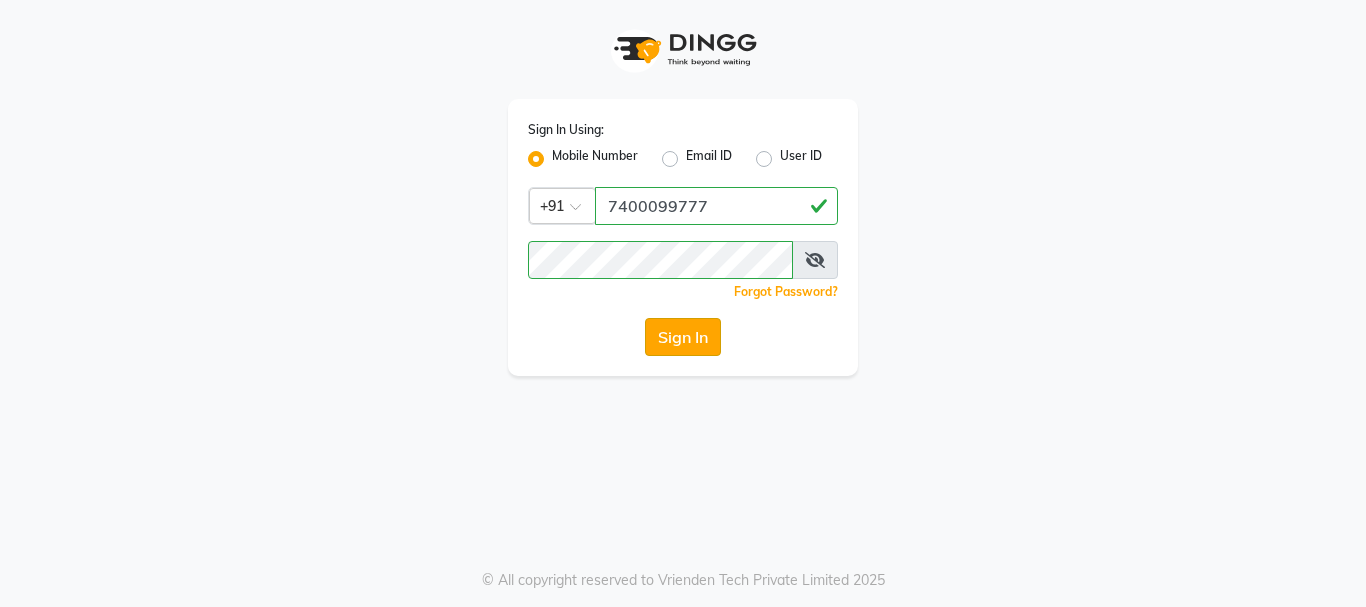 click on "Sign In" 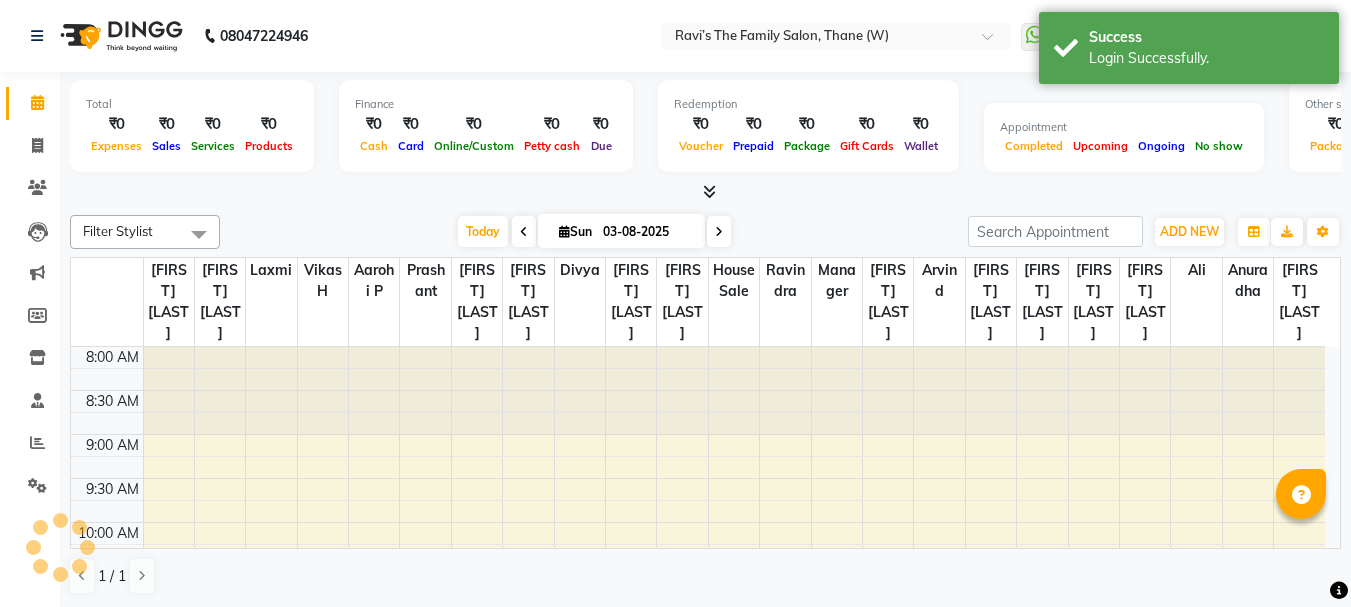 scroll, scrollTop: 0, scrollLeft: 0, axis: both 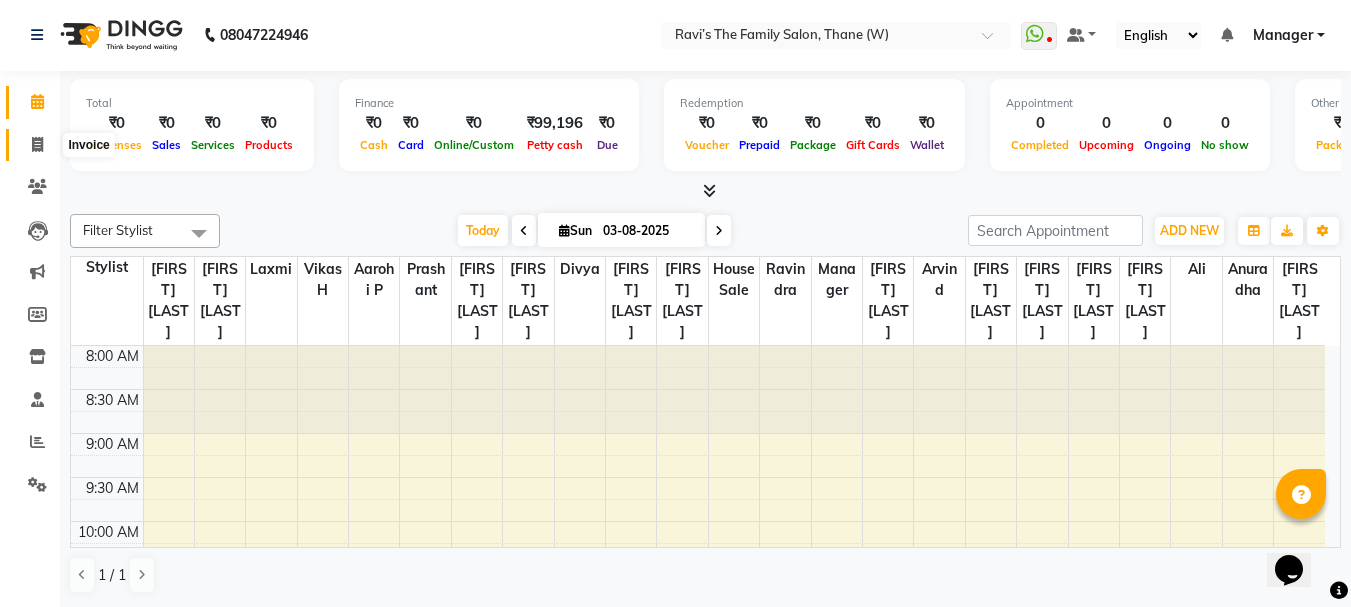 click 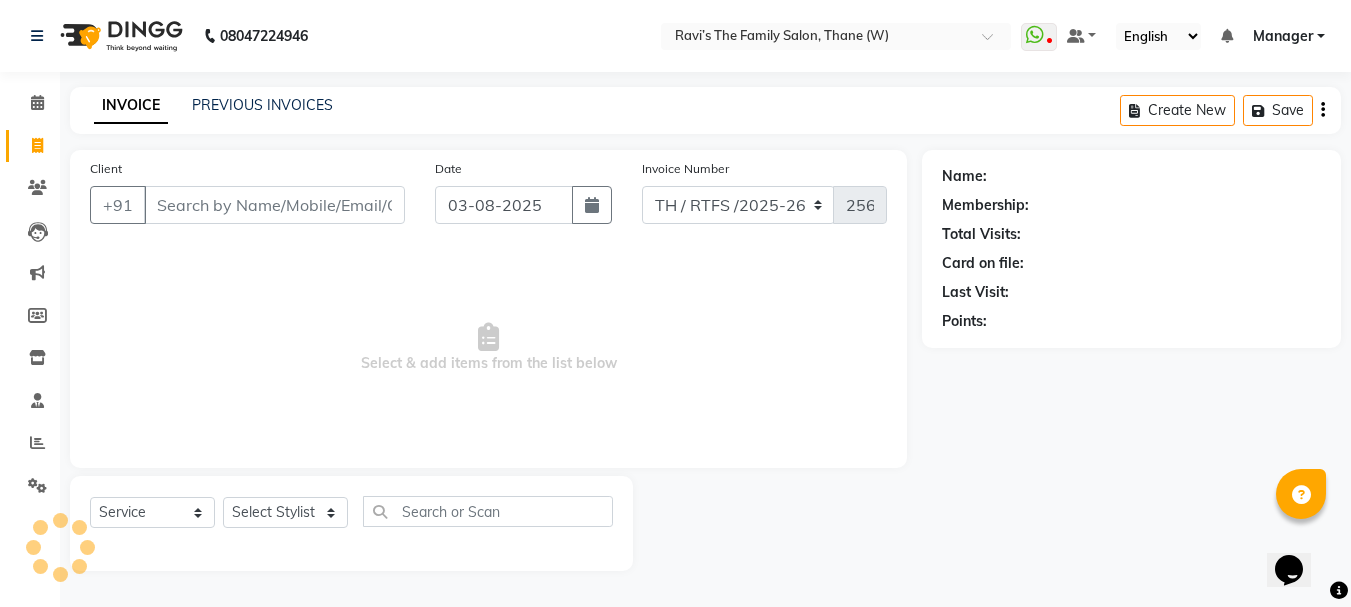 scroll, scrollTop: 0, scrollLeft: 0, axis: both 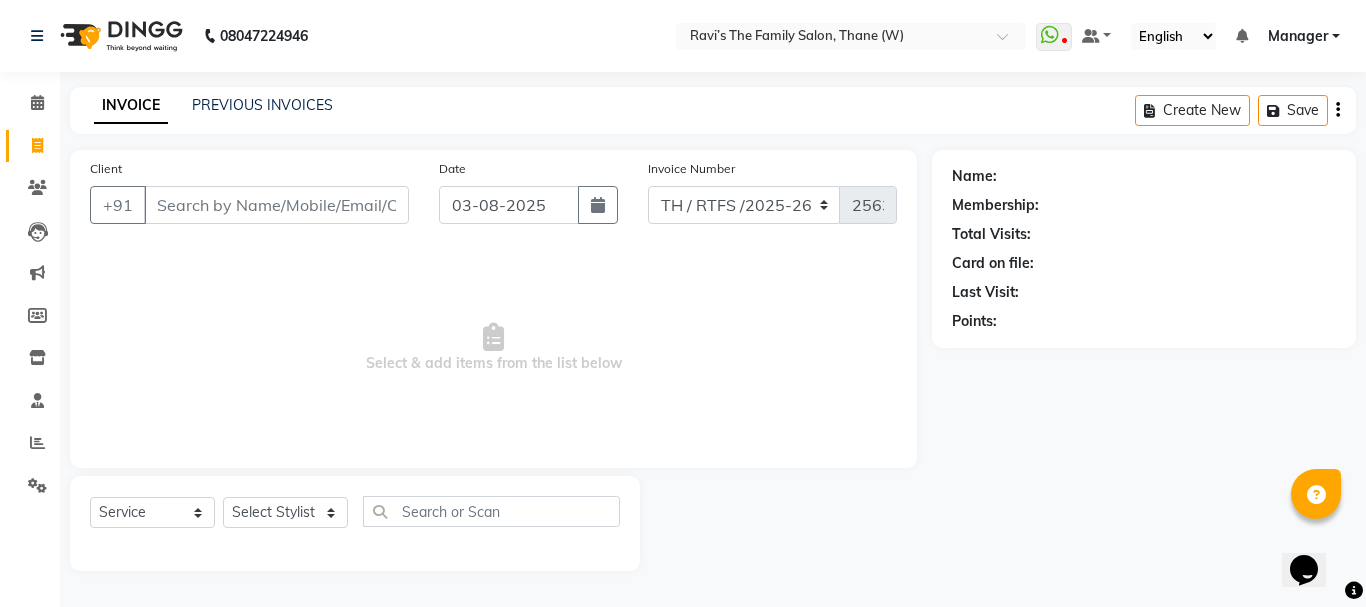 click on "INVOICE PREVIOUS INVOICES Create New   Save" 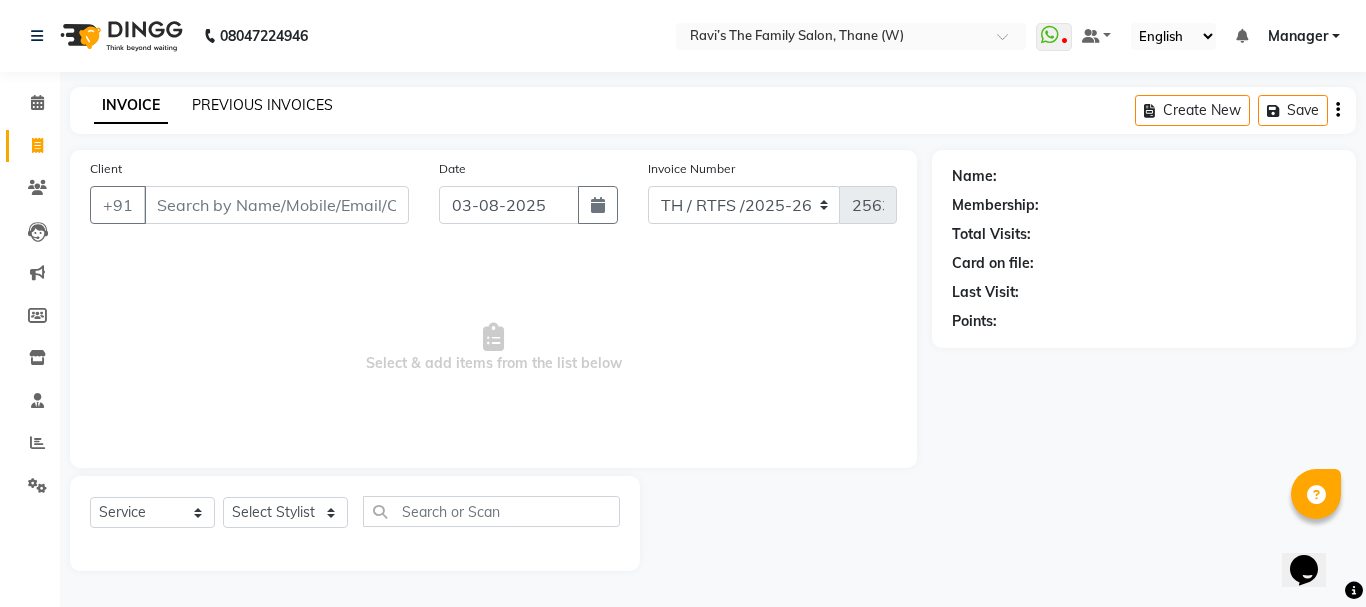 click on "PREVIOUS INVOICES" 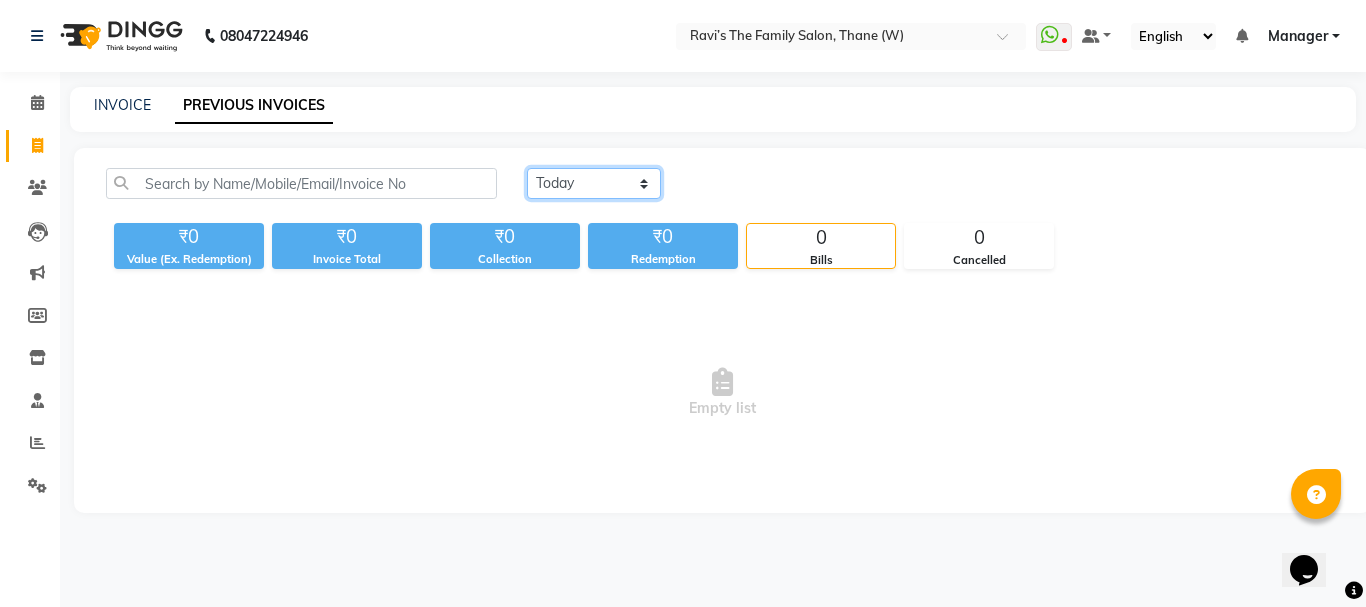click on "Today Yesterday Custom Range" 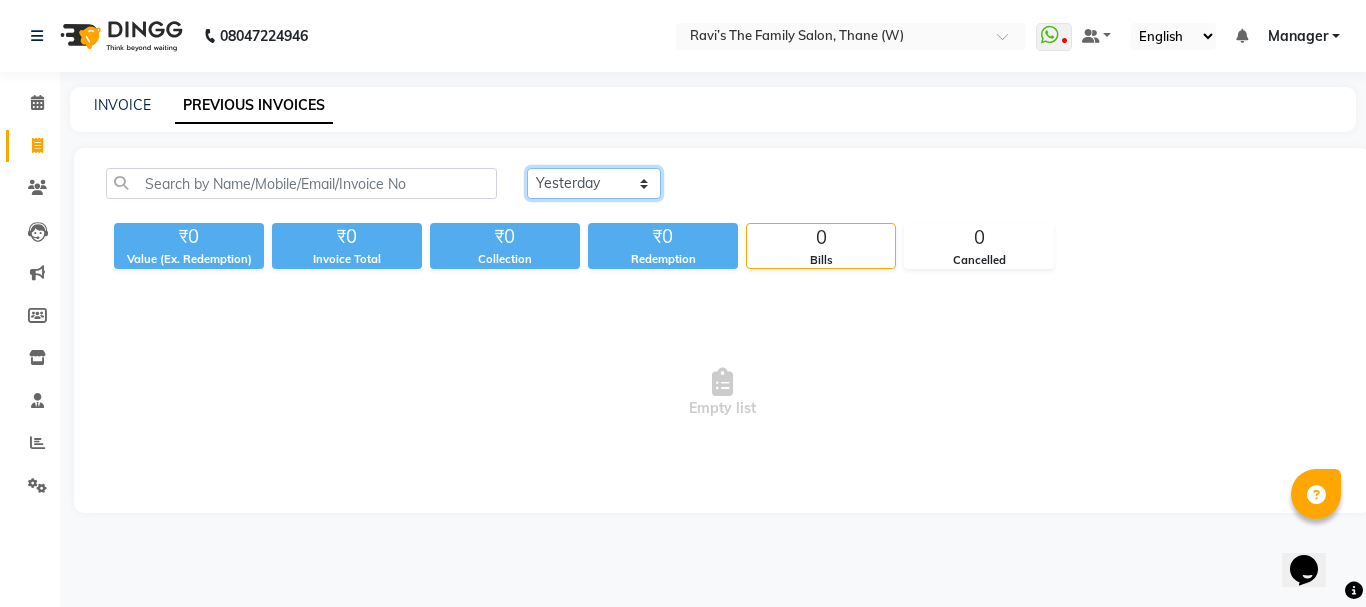 click on "Today Yesterday Custom Range" 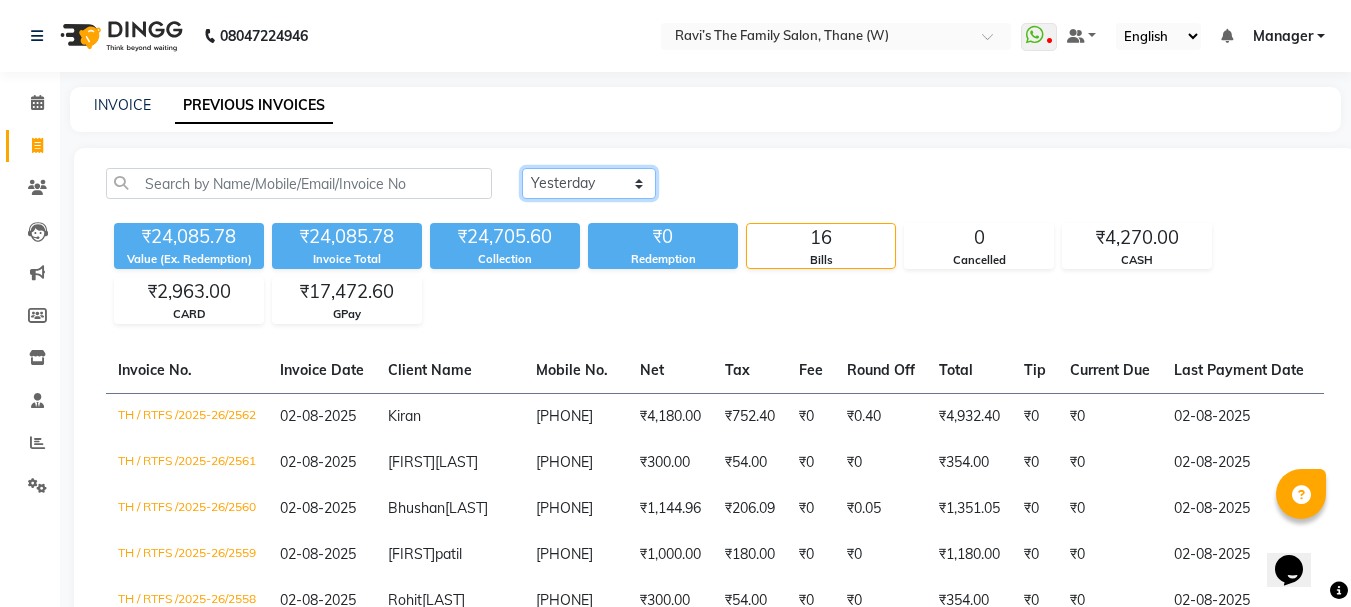 click on "Today Yesterday Custom Range" 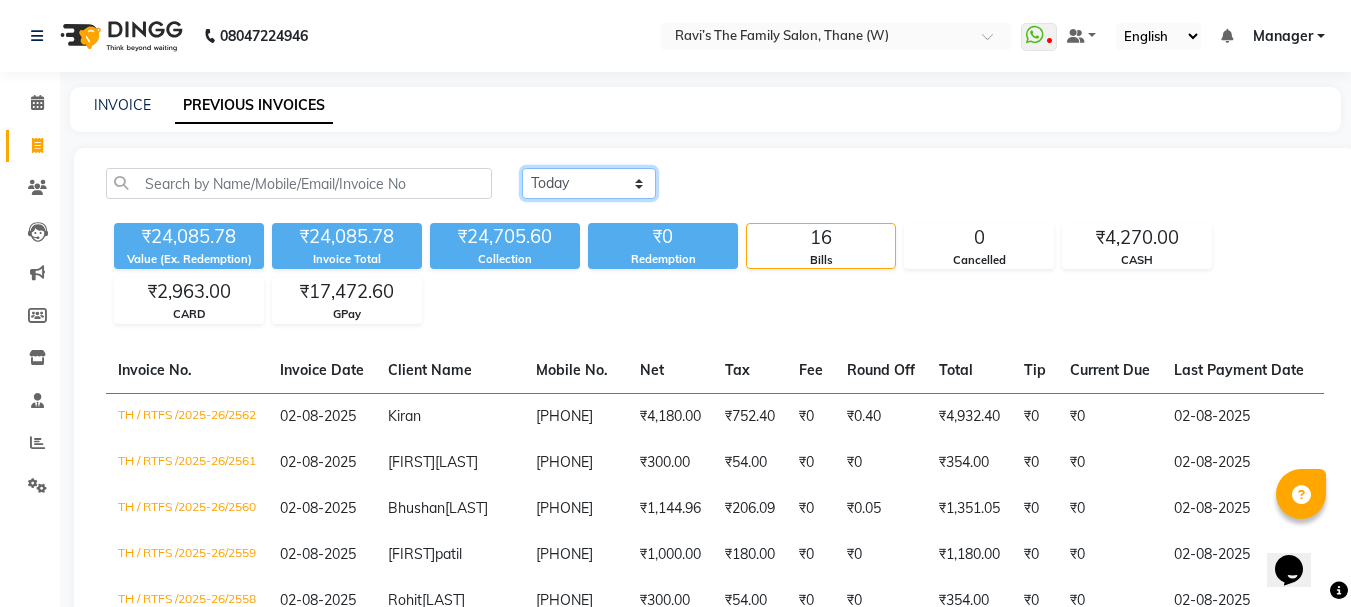 click on "Today Yesterday Custom Range" 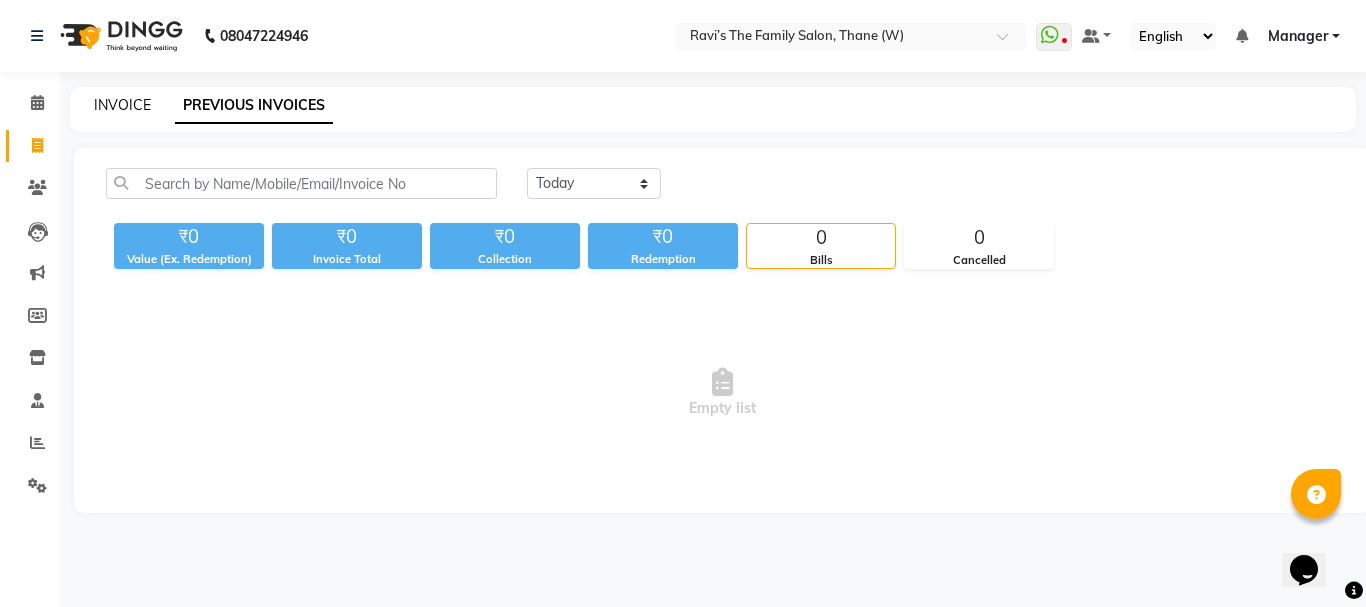 click on "INVOICE" 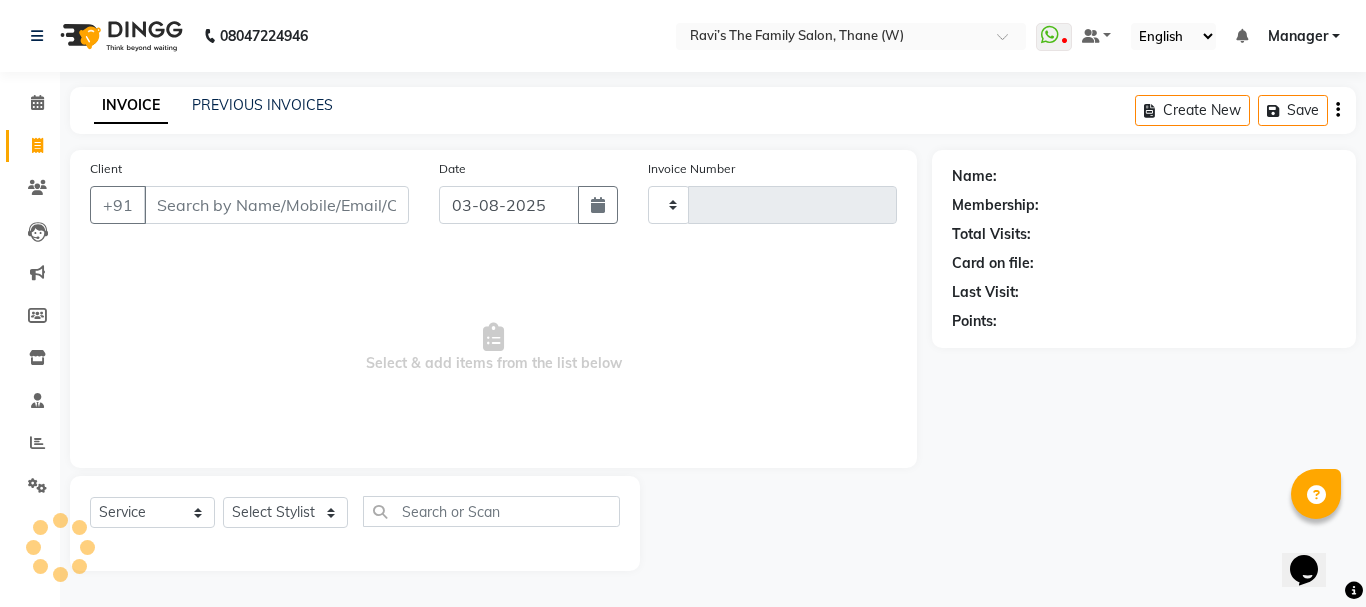 type on "2563" 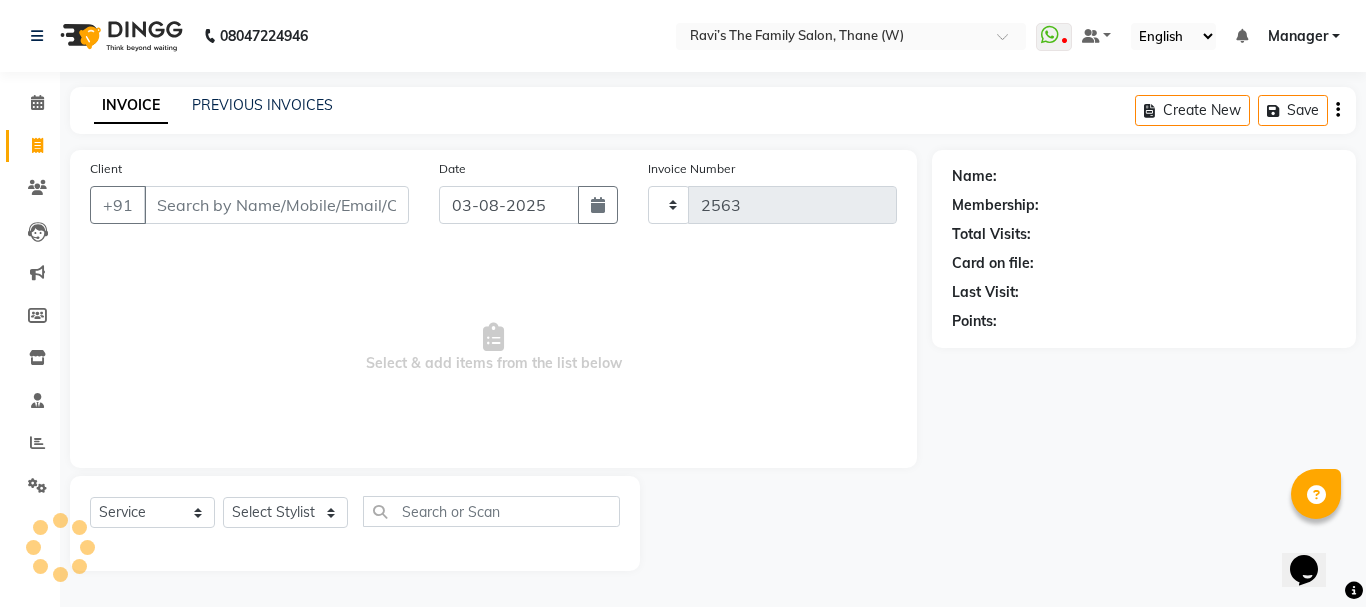 select on "8004" 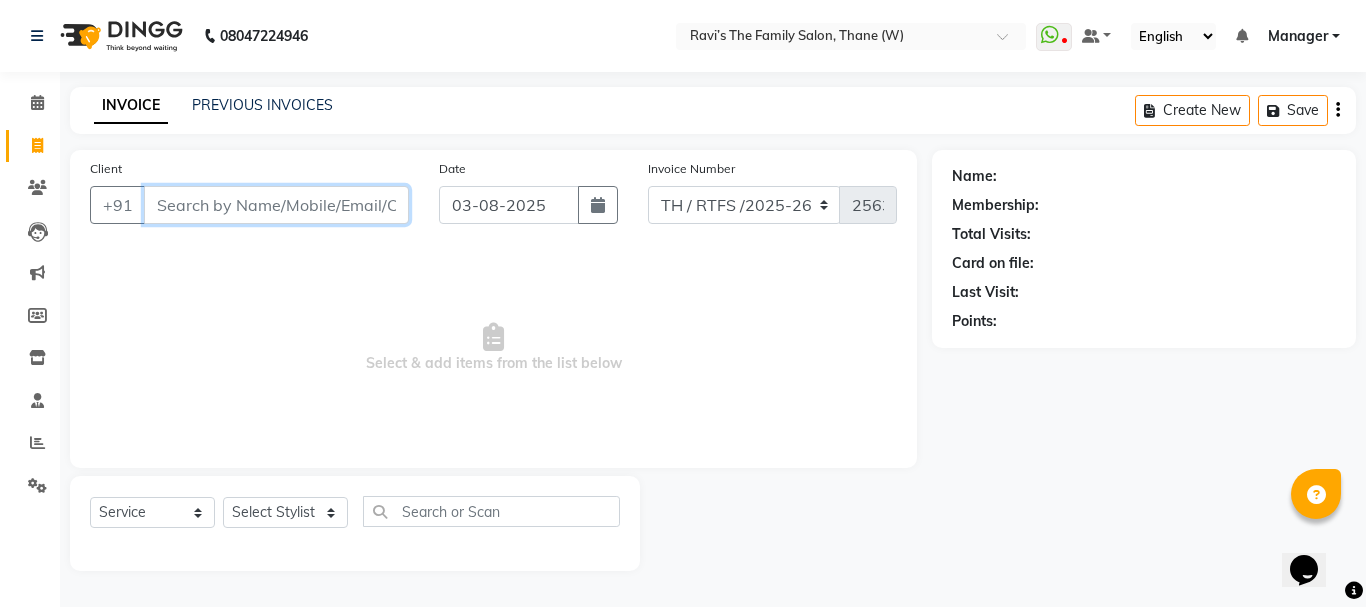 click on "Client" at bounding box center (276, 205) 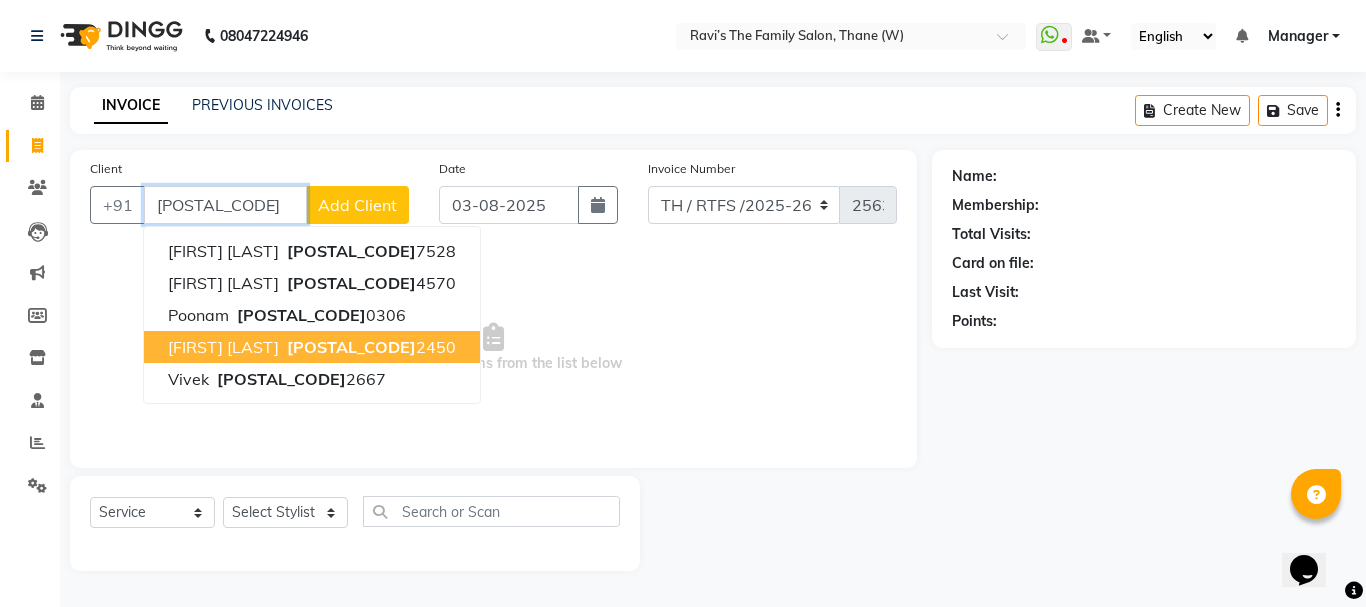 click on "[FIRST] [LAST] [POSTAL_CODE] [PHONE]" at bounding box center (312, 347) 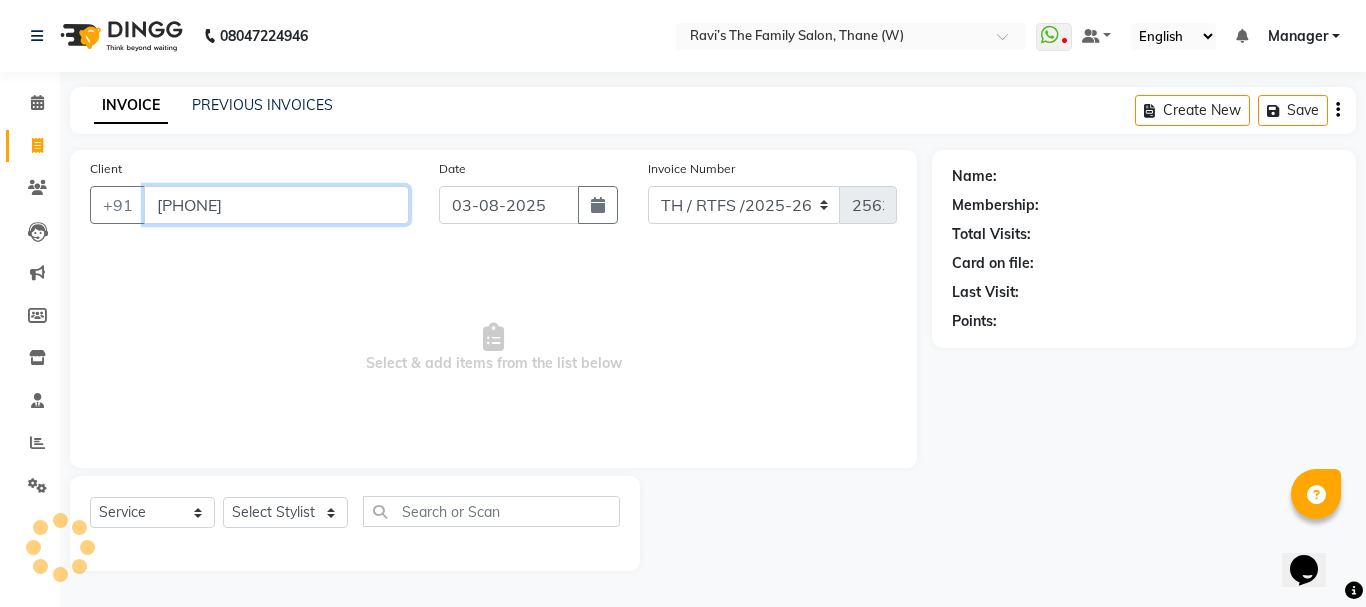 type on "[PHONE]" 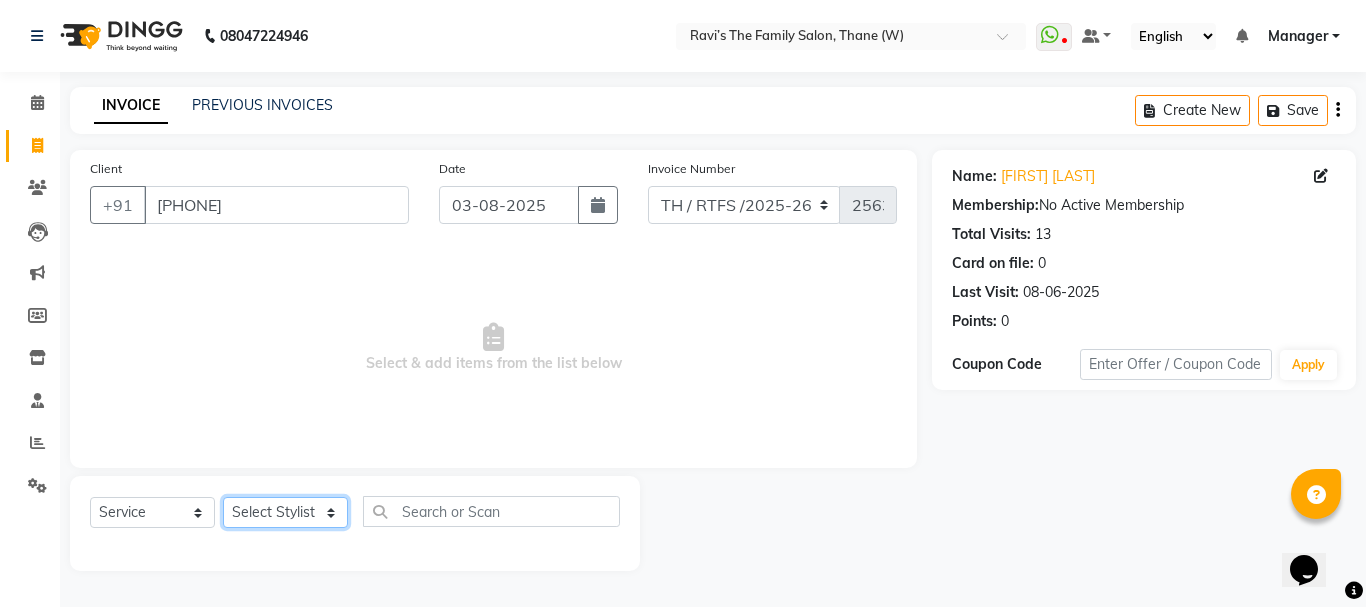 click on "Select Stylist Aarohi P   Aksahy auty Ali  Aniket A  Anuradha arvind Divya gautam .kasrade House sale KAJAL MAURYA Komal Waghmare  Laxmi   Manager Moin salmani Prashant   Ravindra Samrat Kumar Sangita Dighe Sanjana Kharat  Shreepad M  shrishti  jaiwala  vaibhavi  gudekar  Vikas H" 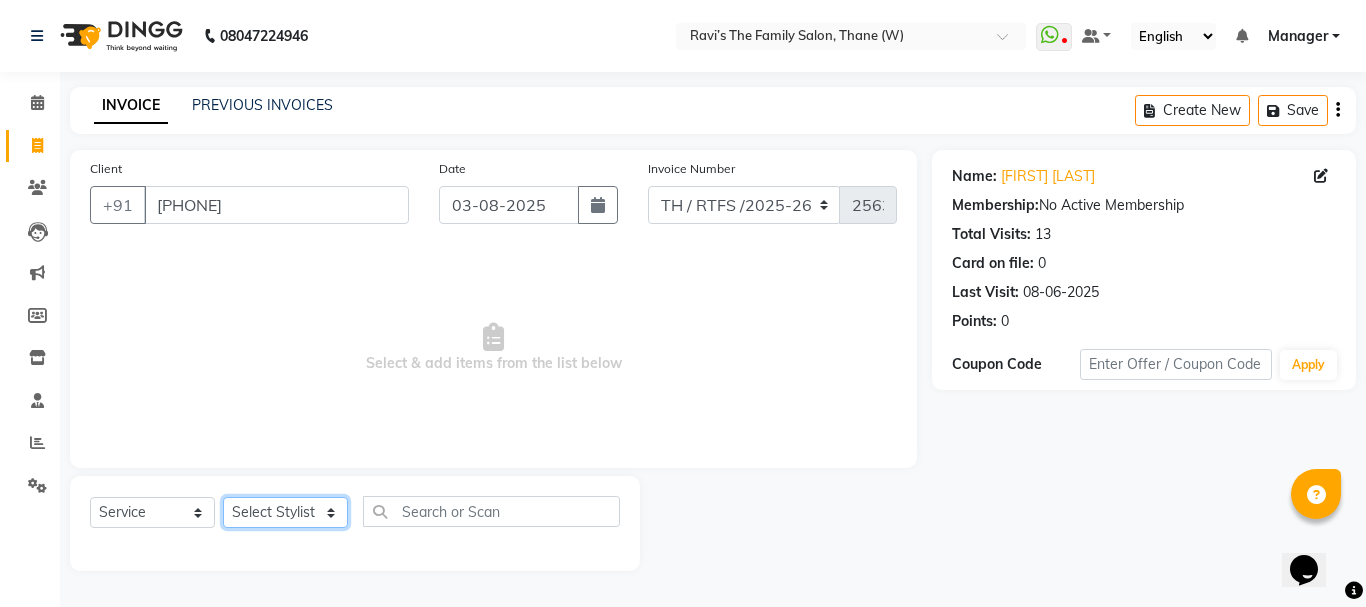 select on "84594" 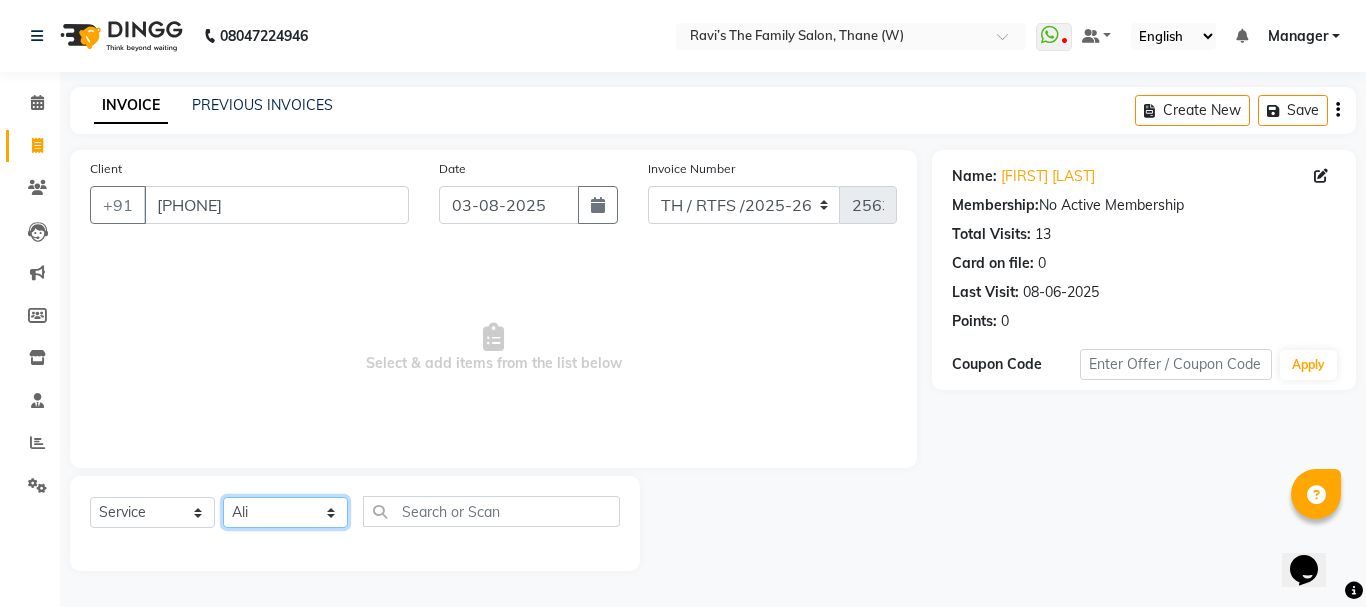 click on "Select Stylist Aarohi P   Aksahy auty Ali  Aniket A  Anuradha arvind Divya gautam .kasrade House sale KAJAL MAURYA Komal Waghmare  Laxmi   Manager Moin salmani Prashant   Ravindra Samrat Kumar Sangita Dighe Sanjana Kharat  Shreepad M  shrishti  jaiwala  vaibhavi  gudekar  Vikas H" 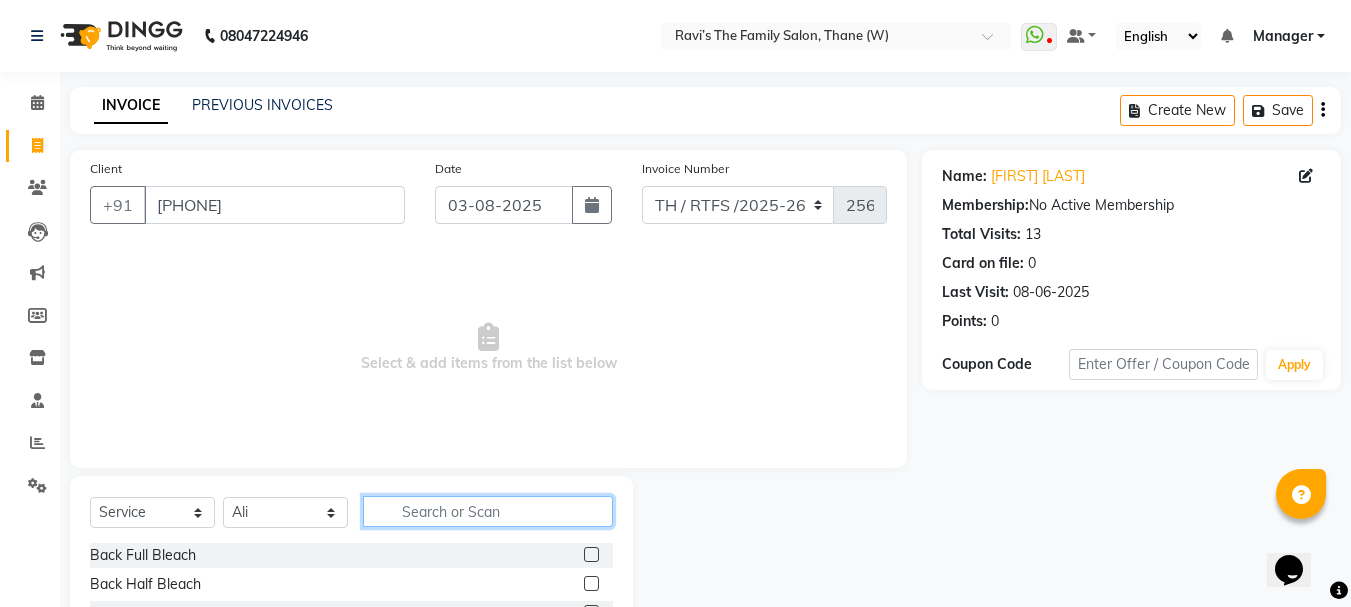 click 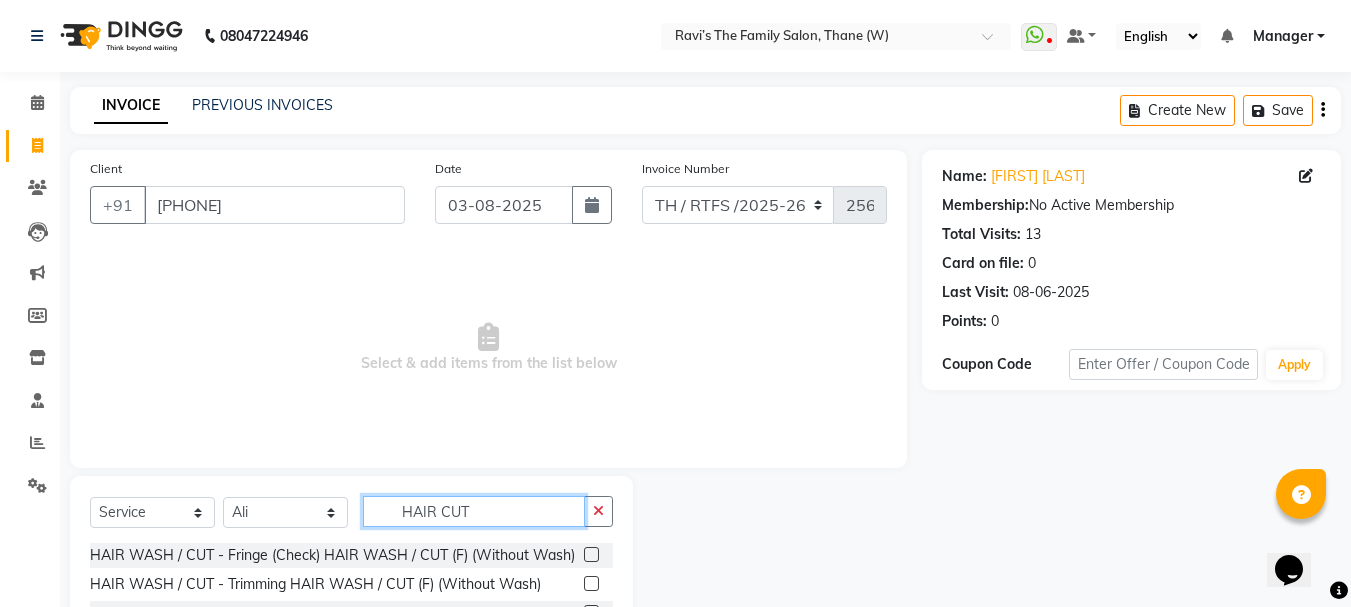 scroll, scrollTop: 194, scrollLeft: 0, axis: vertical 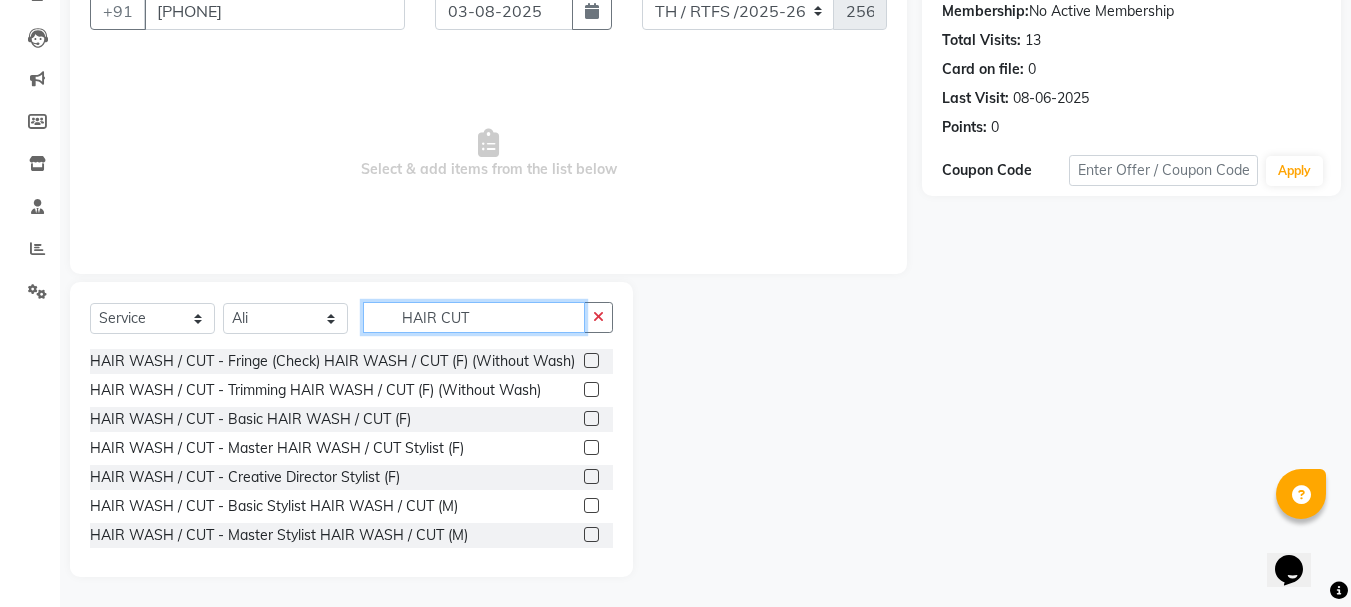 type on "HAIR CUT" 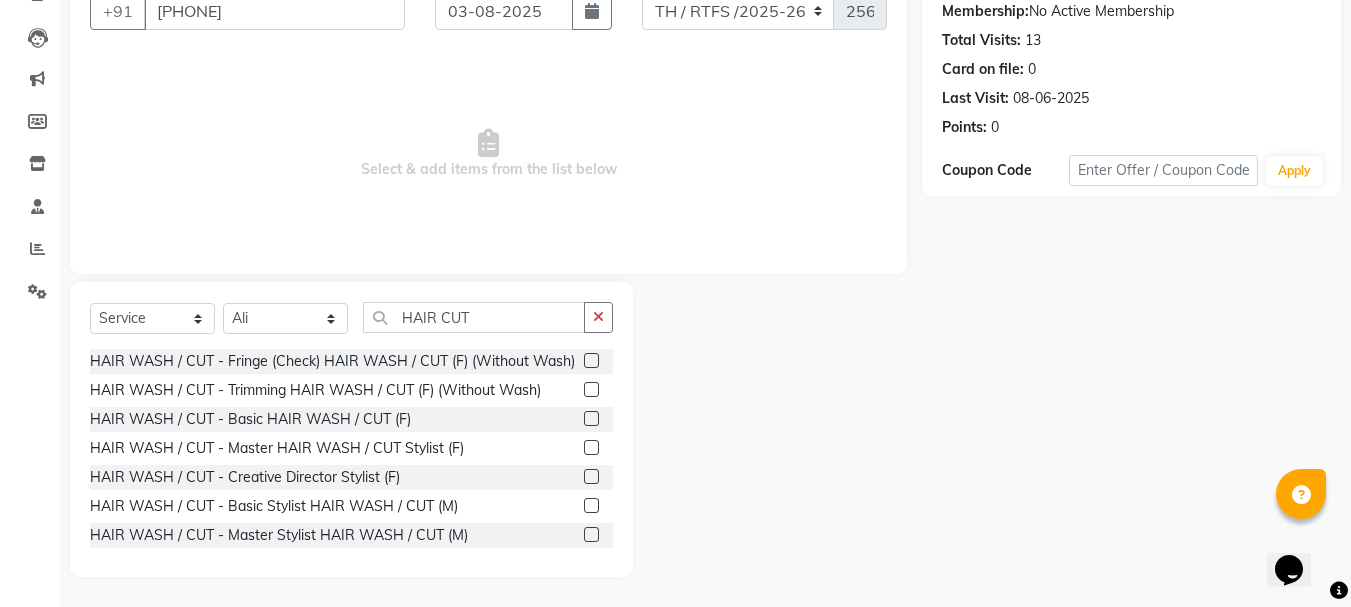 click 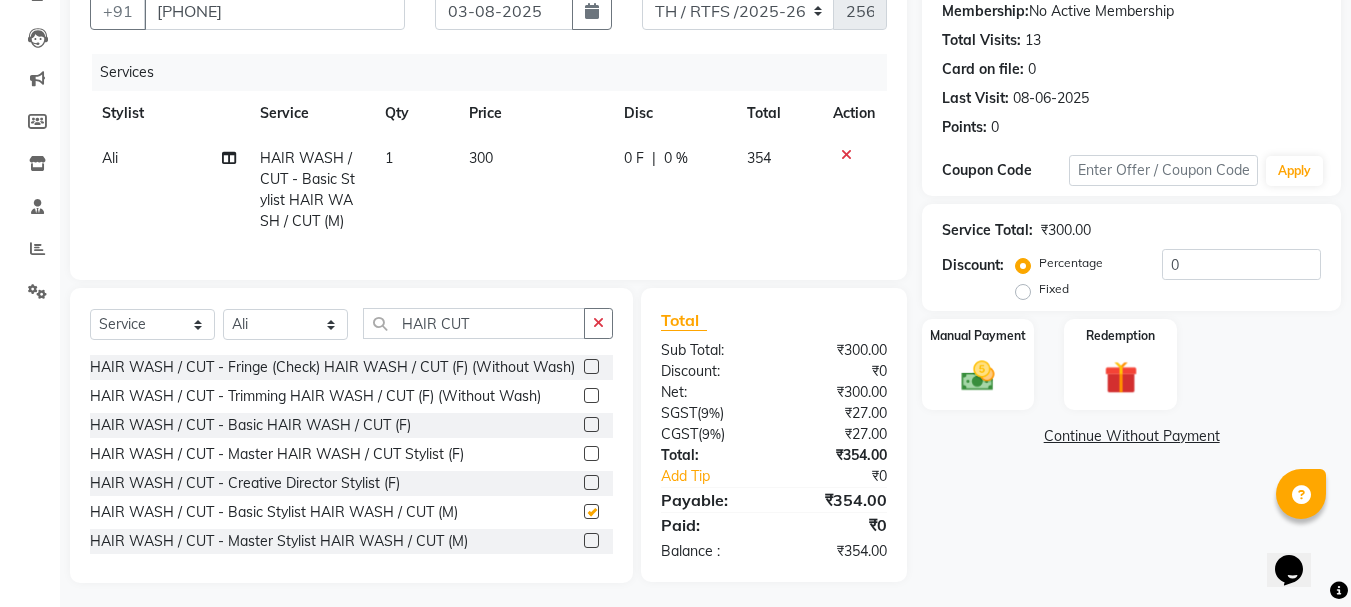 checkbox on "false" 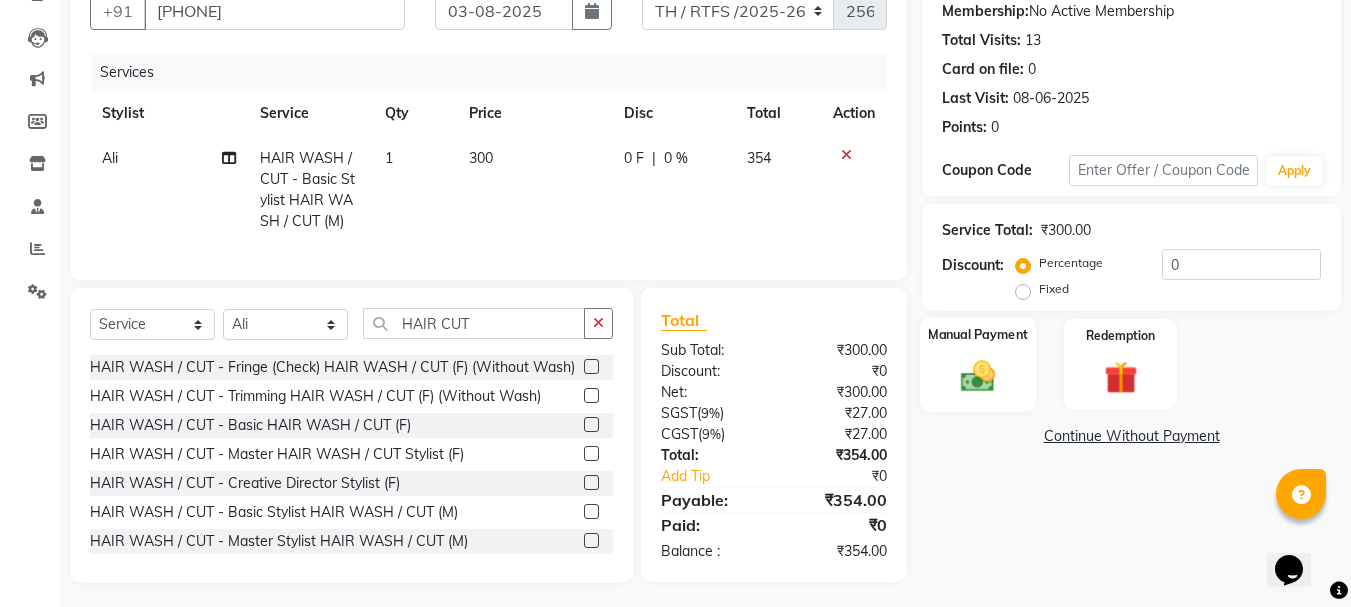 click 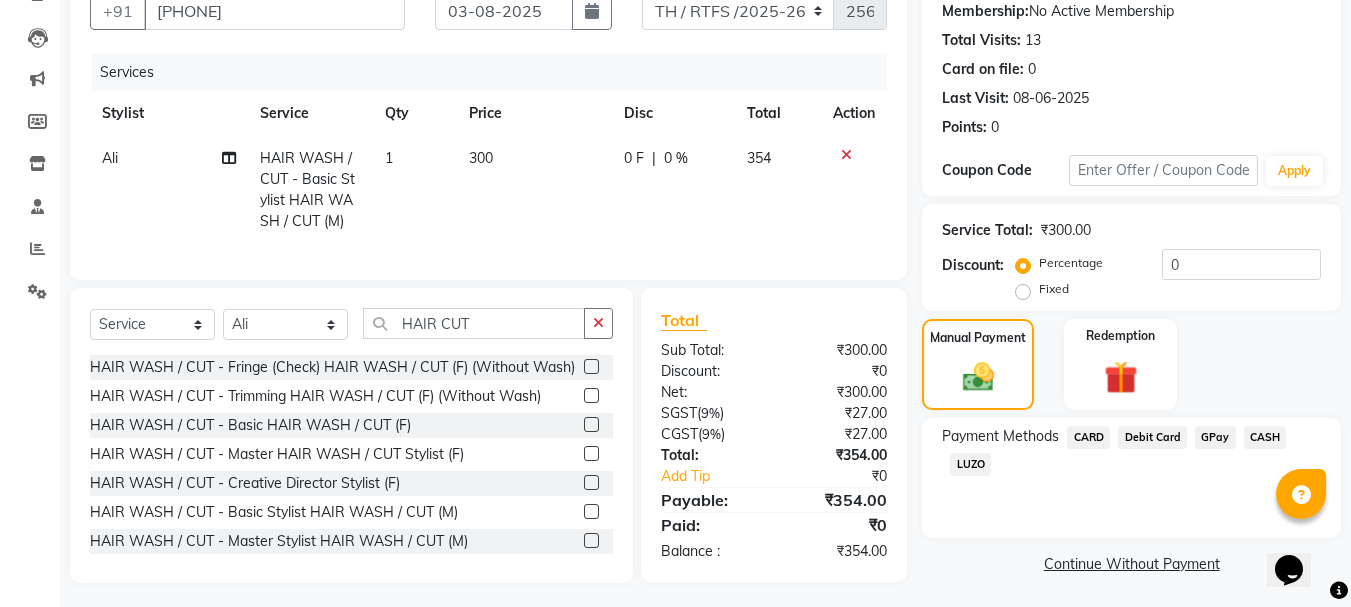 click on "CASH" 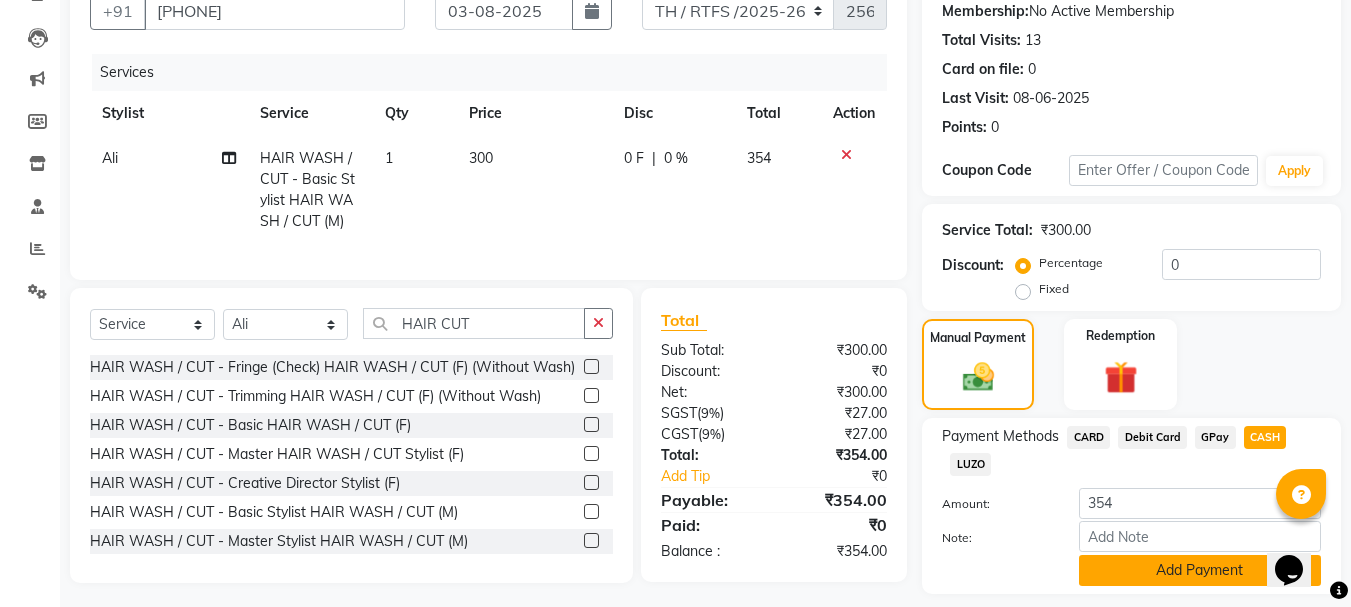 click on "Add Payment" 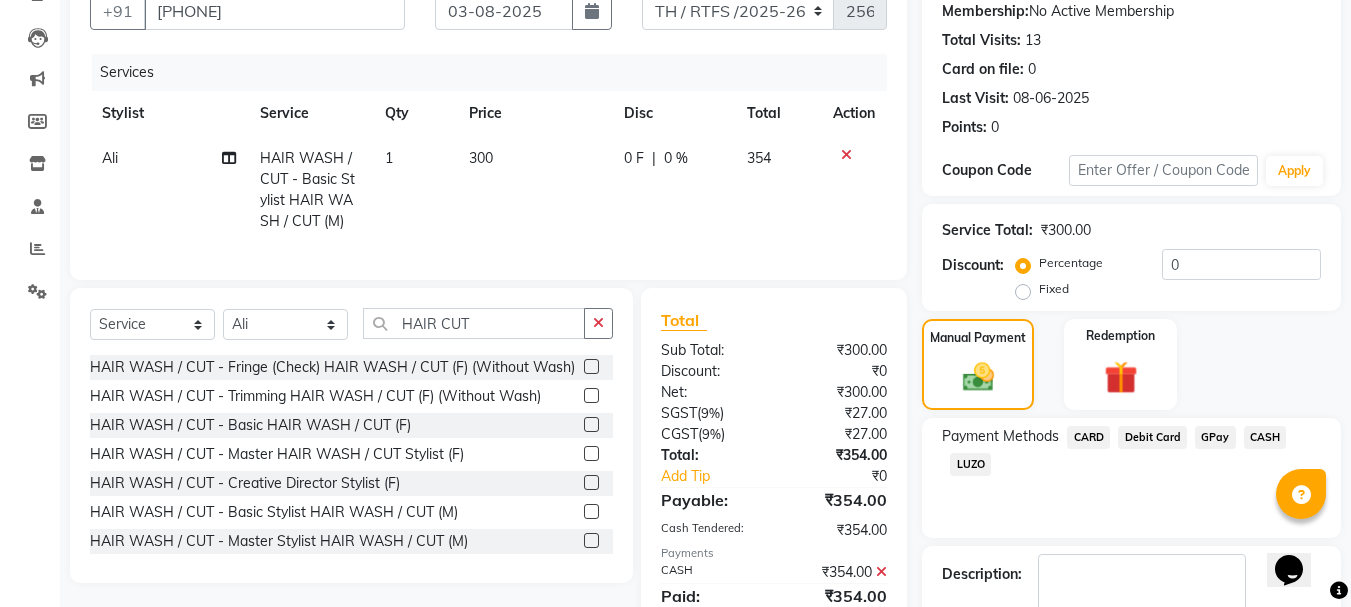 scroll, scrollTop: 309, scrollLeft: 0, axis: vertical 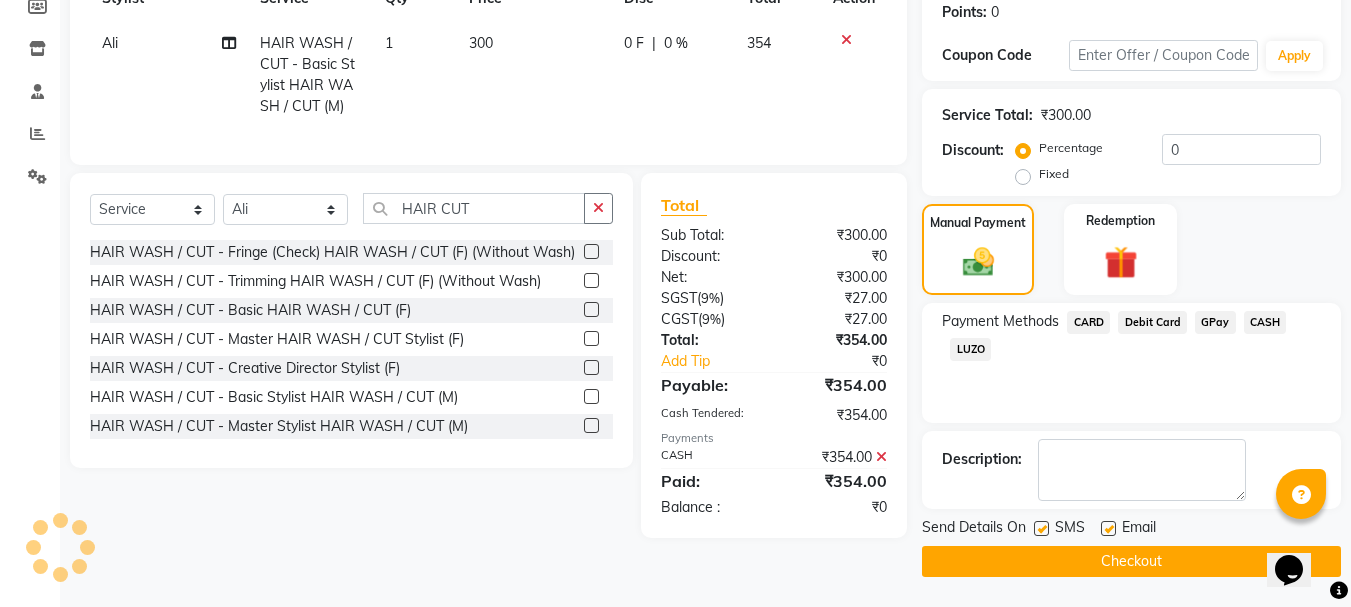 click on "Checkout" 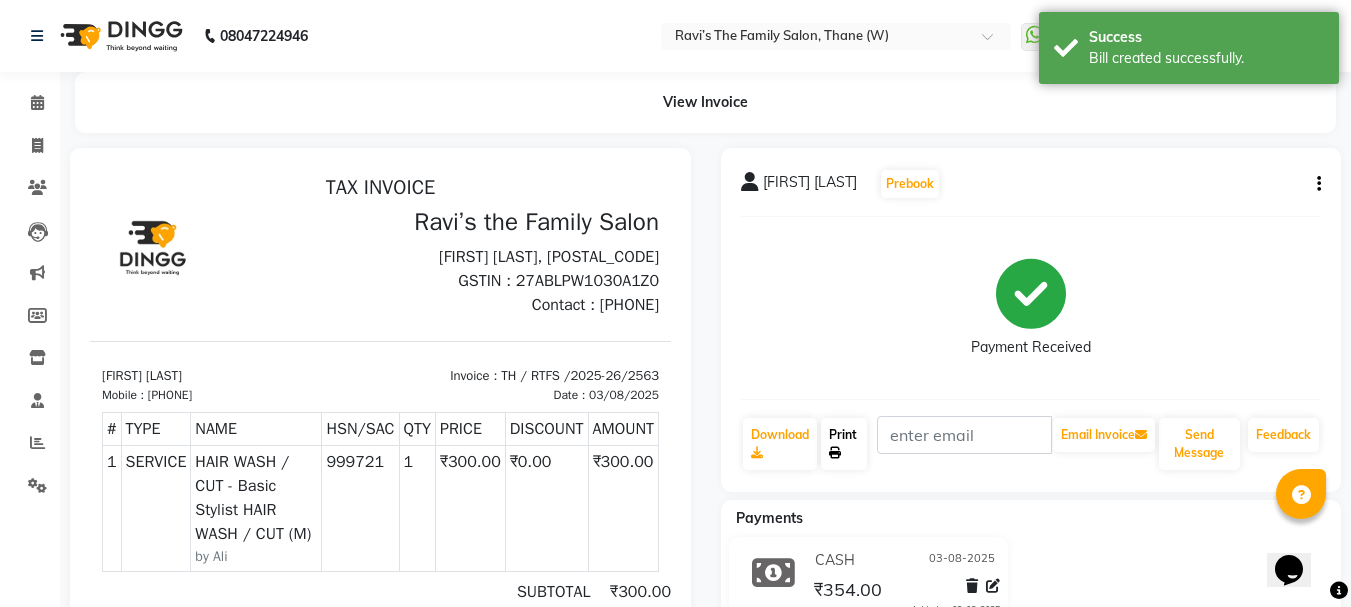 scroll, scrollTop: 0, scrollLeft: 0, axis: both 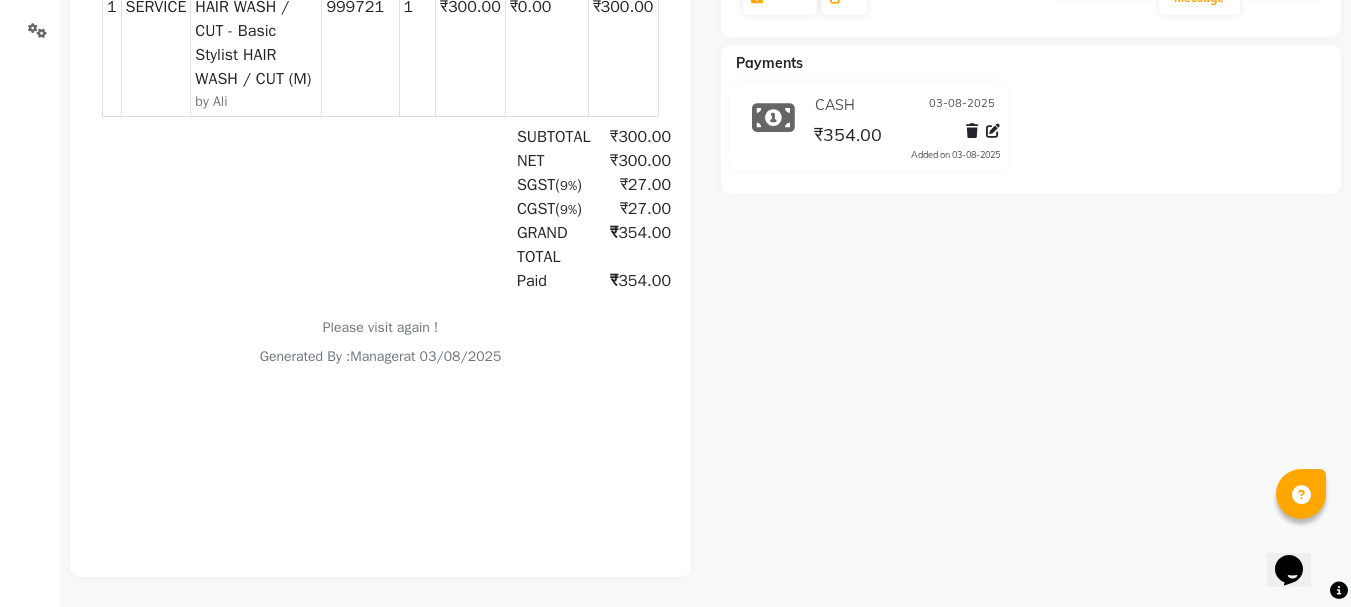 click on "[FIRST] [LAST] [DATE] [PRICE]  Added on [DATE]" 